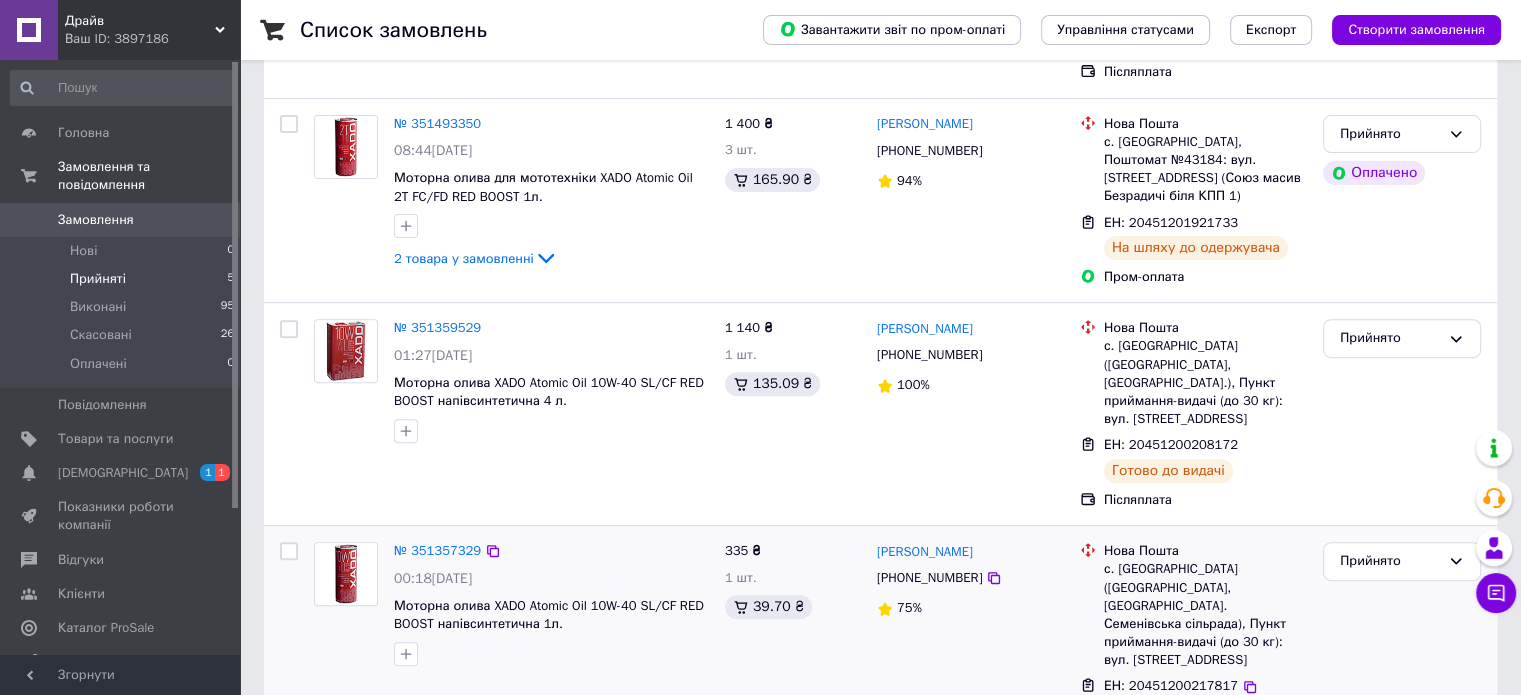 scroll, scrollTop: 686, scrollLeft: 0, axis: vertical 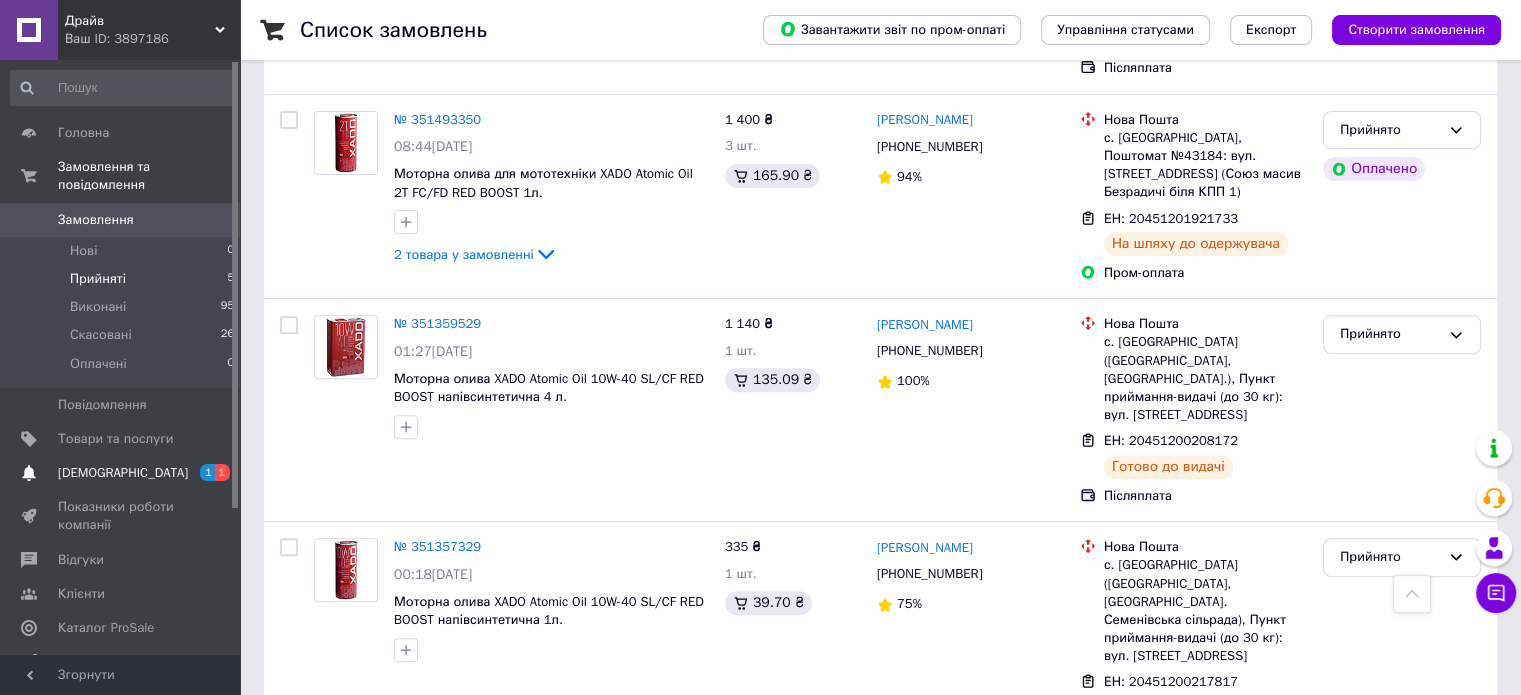 click on "[DEMOGRAPHIC_DATA]" at bounding box center (123, 473) 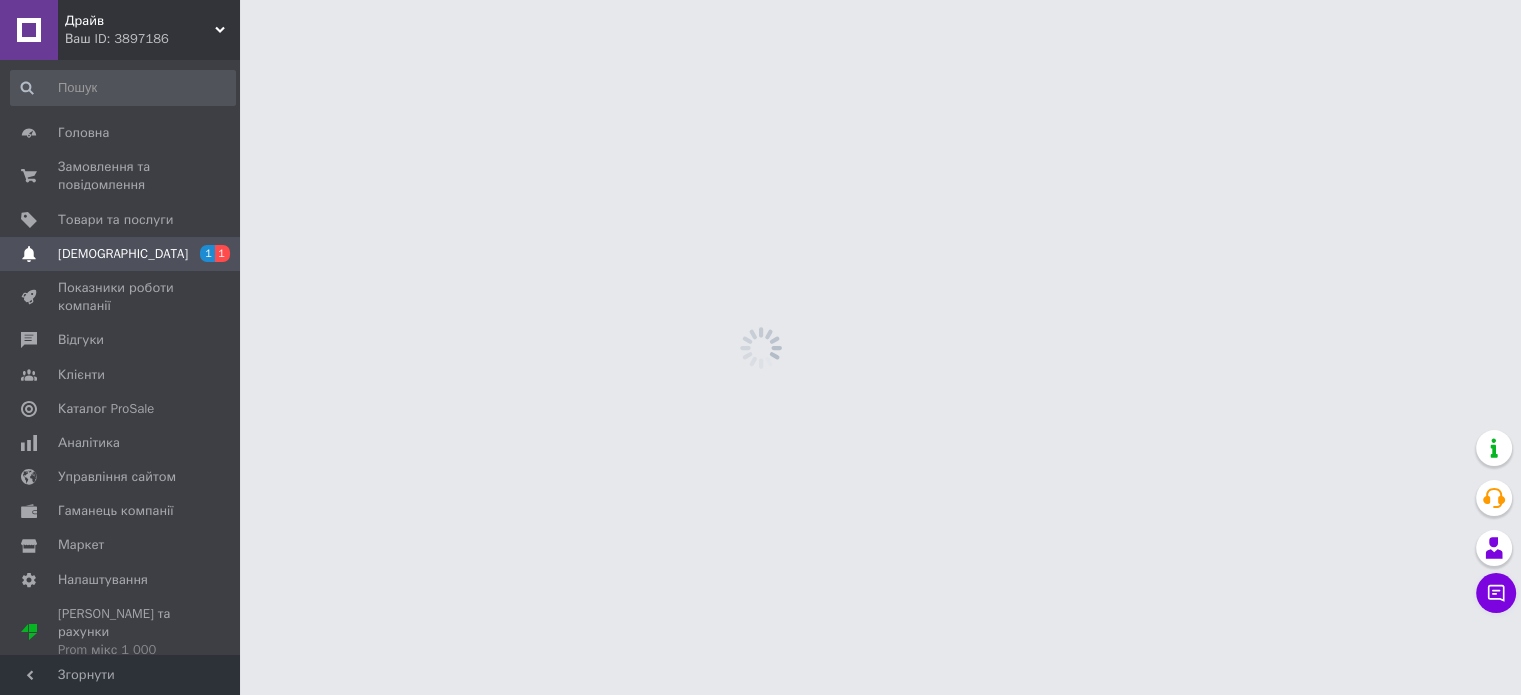 scroll, scrollTop: 0, scrollLeft: 0, axis: both 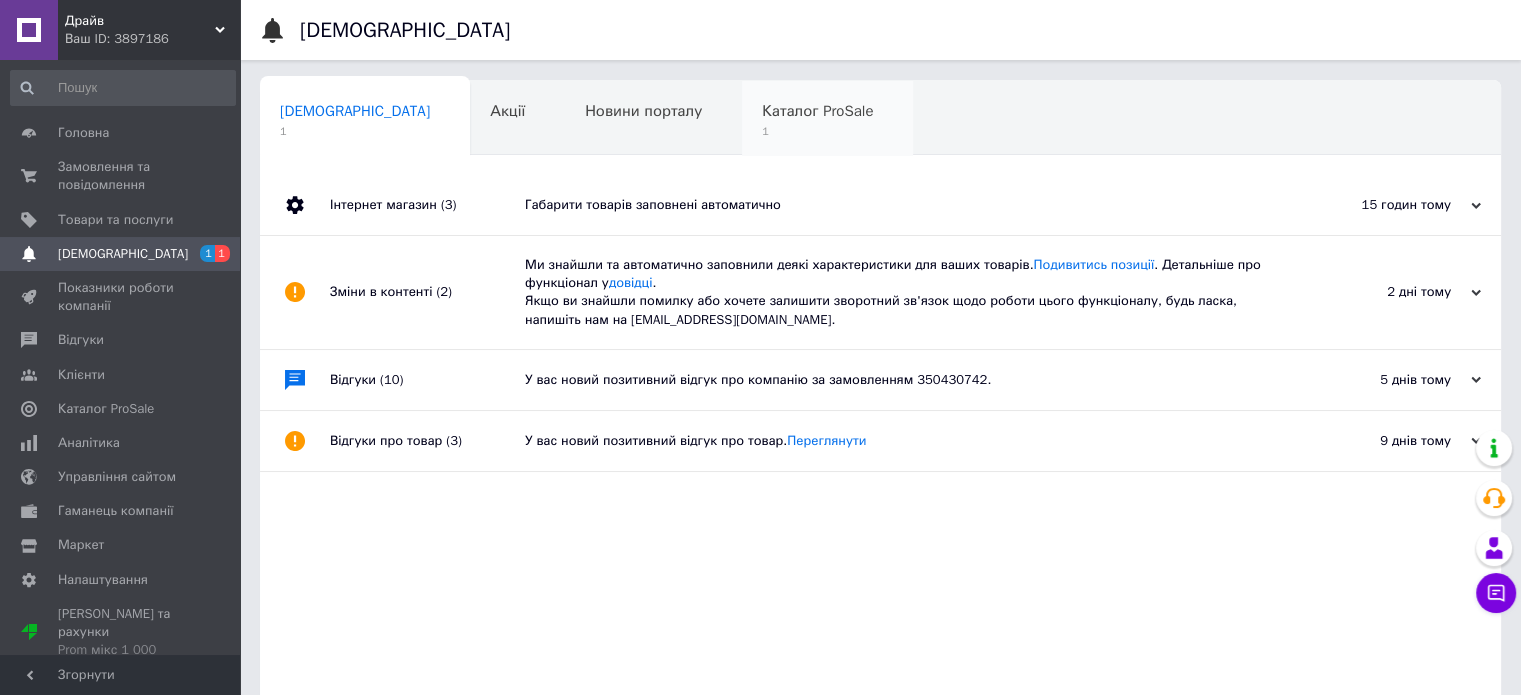 click on "1" at bounding box center [817, 131] 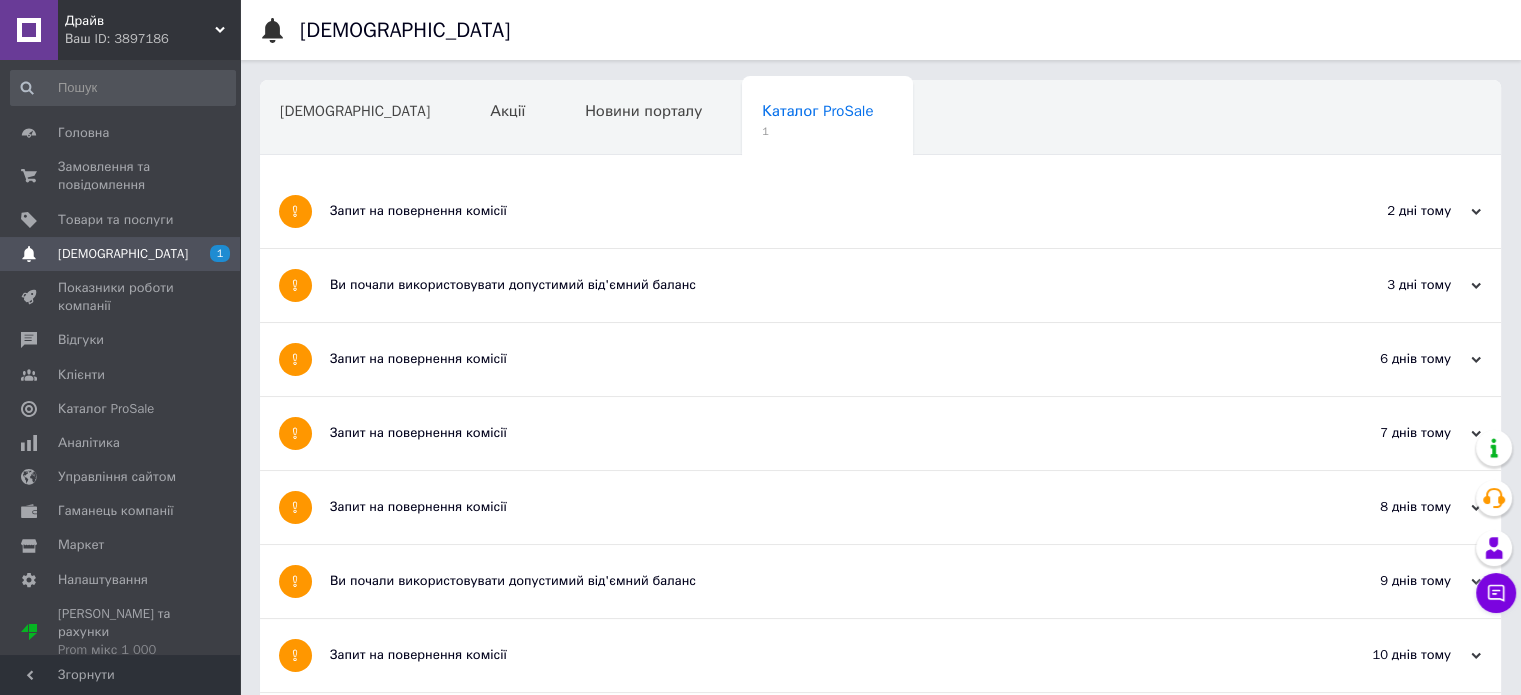 click on "Запит на повернення комісії" at bounding box center [805, 211] 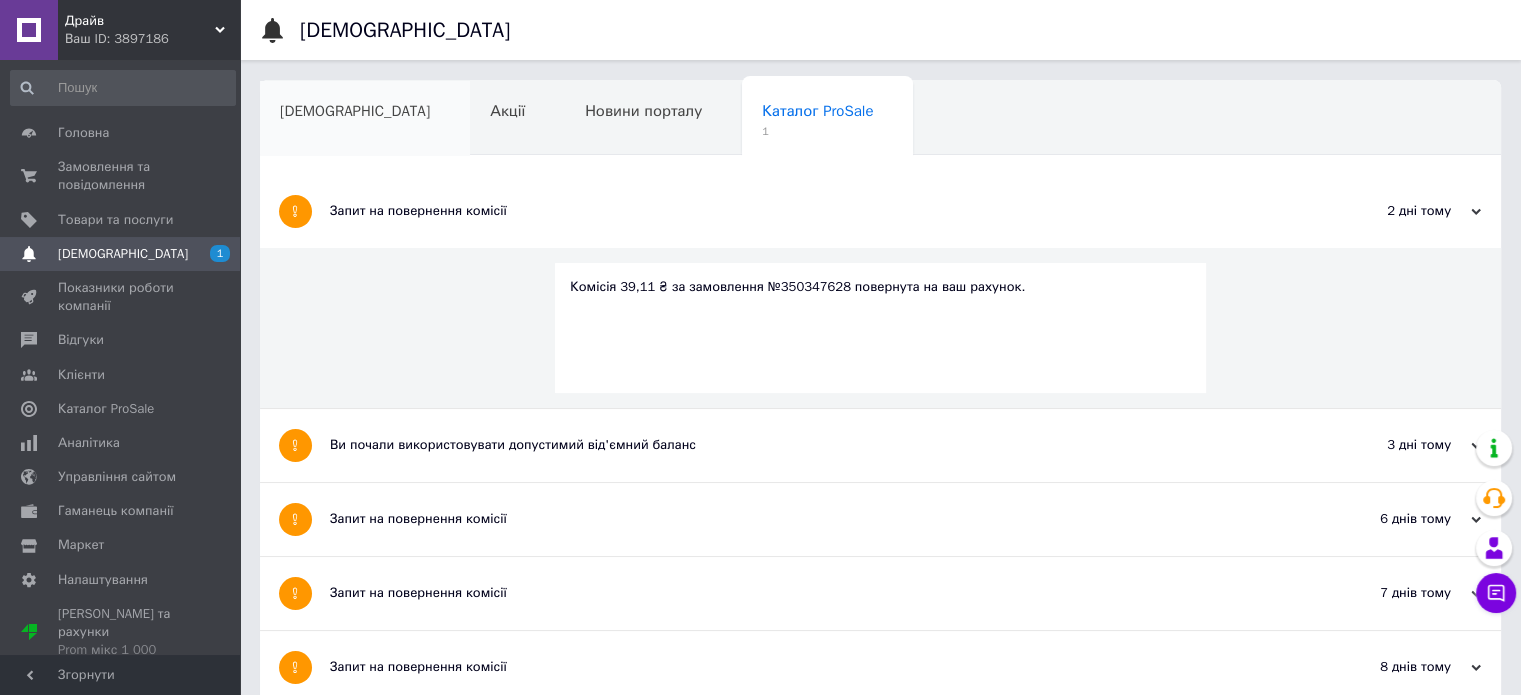 click on "[DEMOGRAPHIC_DATA]" at bounding box center (355, 111) 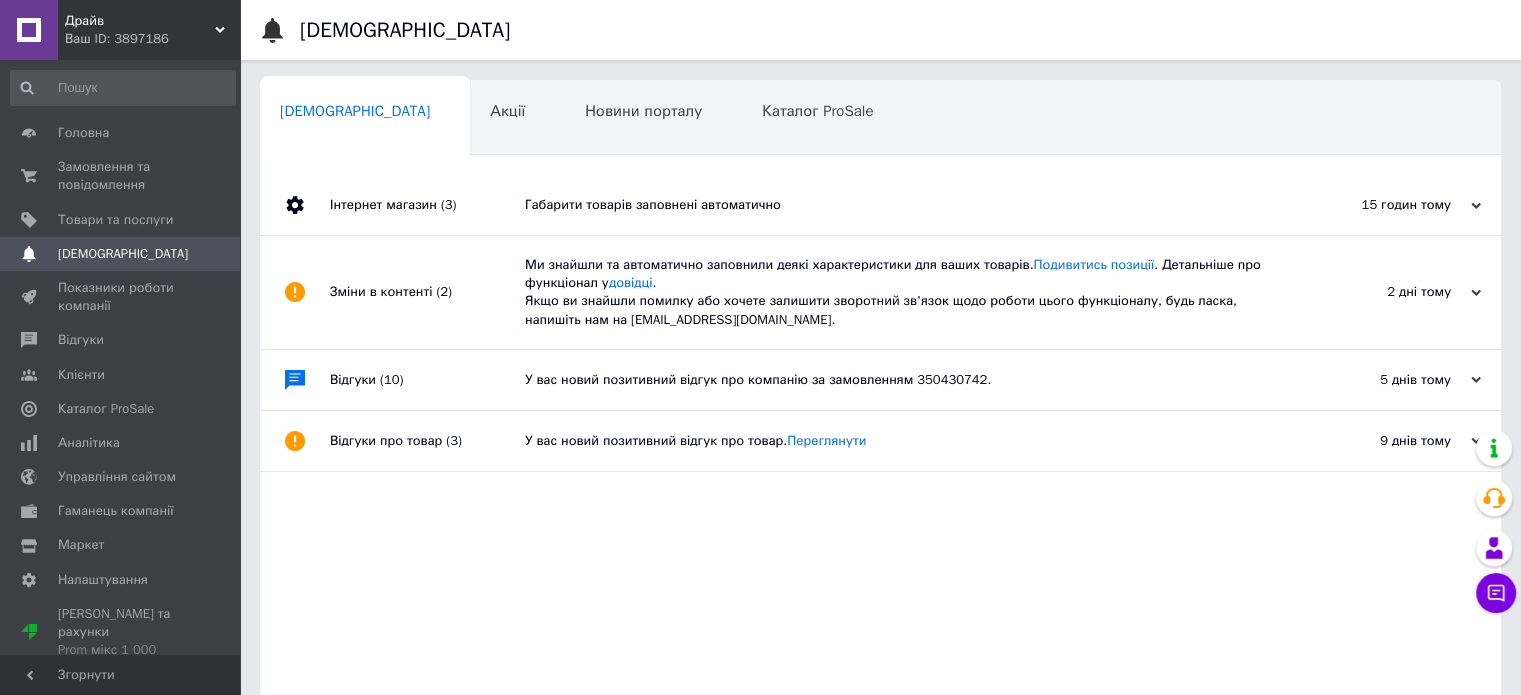 click on "Інтернет магазин   (3)" at bounding box center [427, 205] 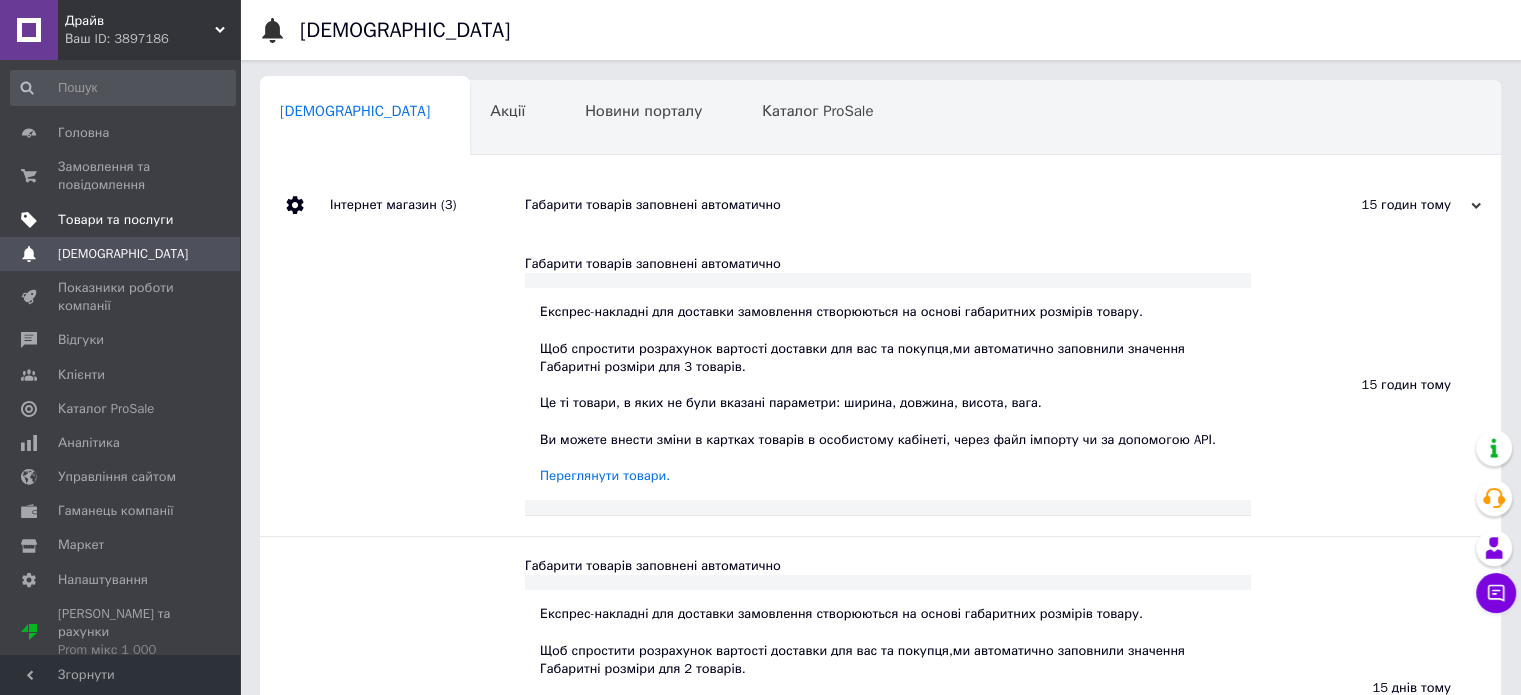 click on "Товари та послуги" at bounding box center [115, 220] 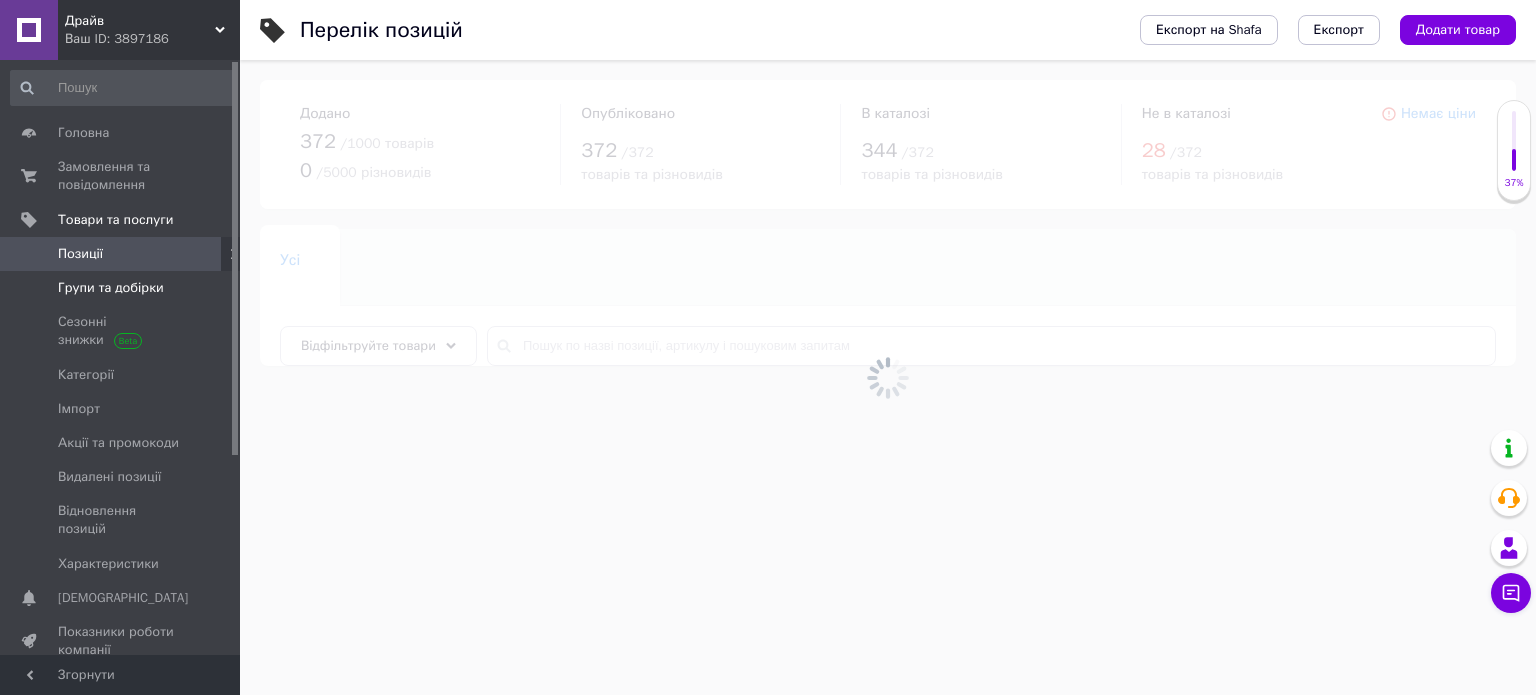 click on "Групи та добірки" at bounding box center [111, 288] 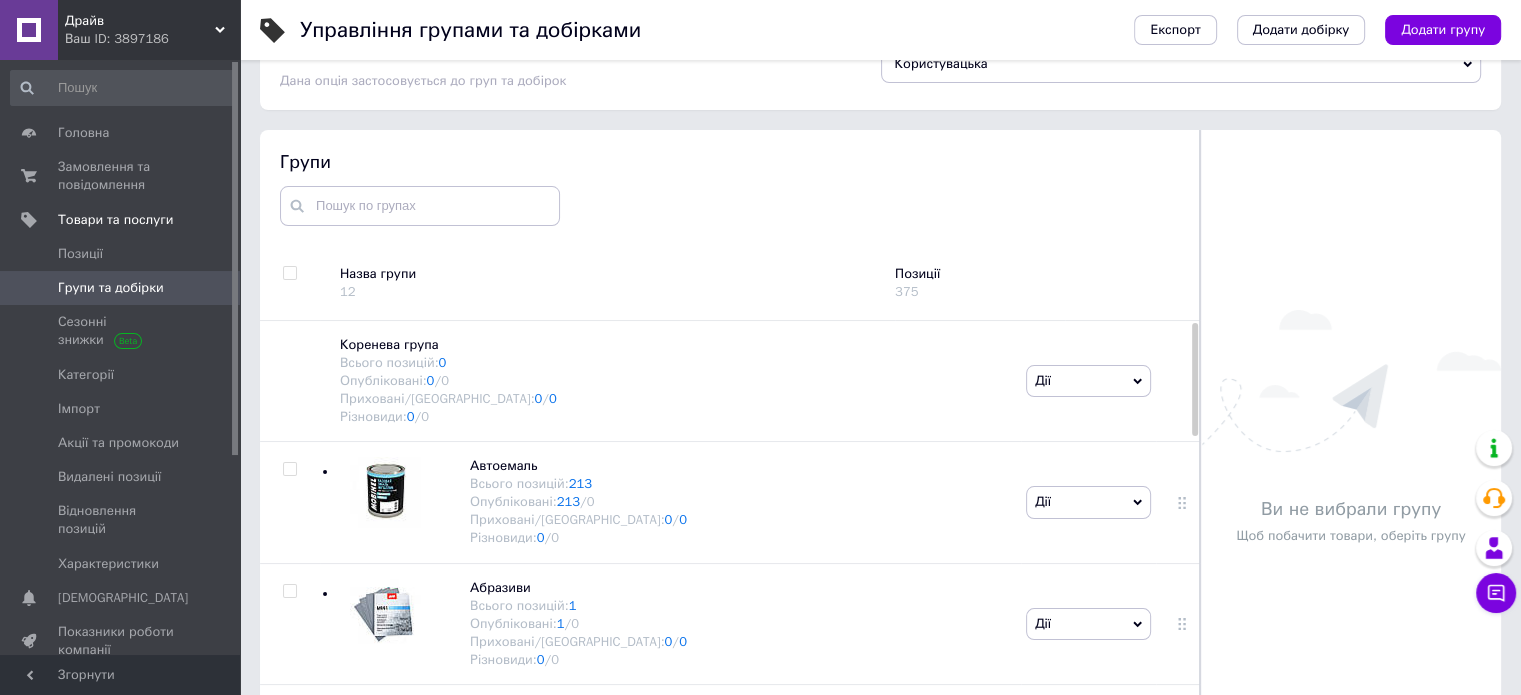 scroll, scrollTop: 113, scrollLeft: 0, axis: vertical 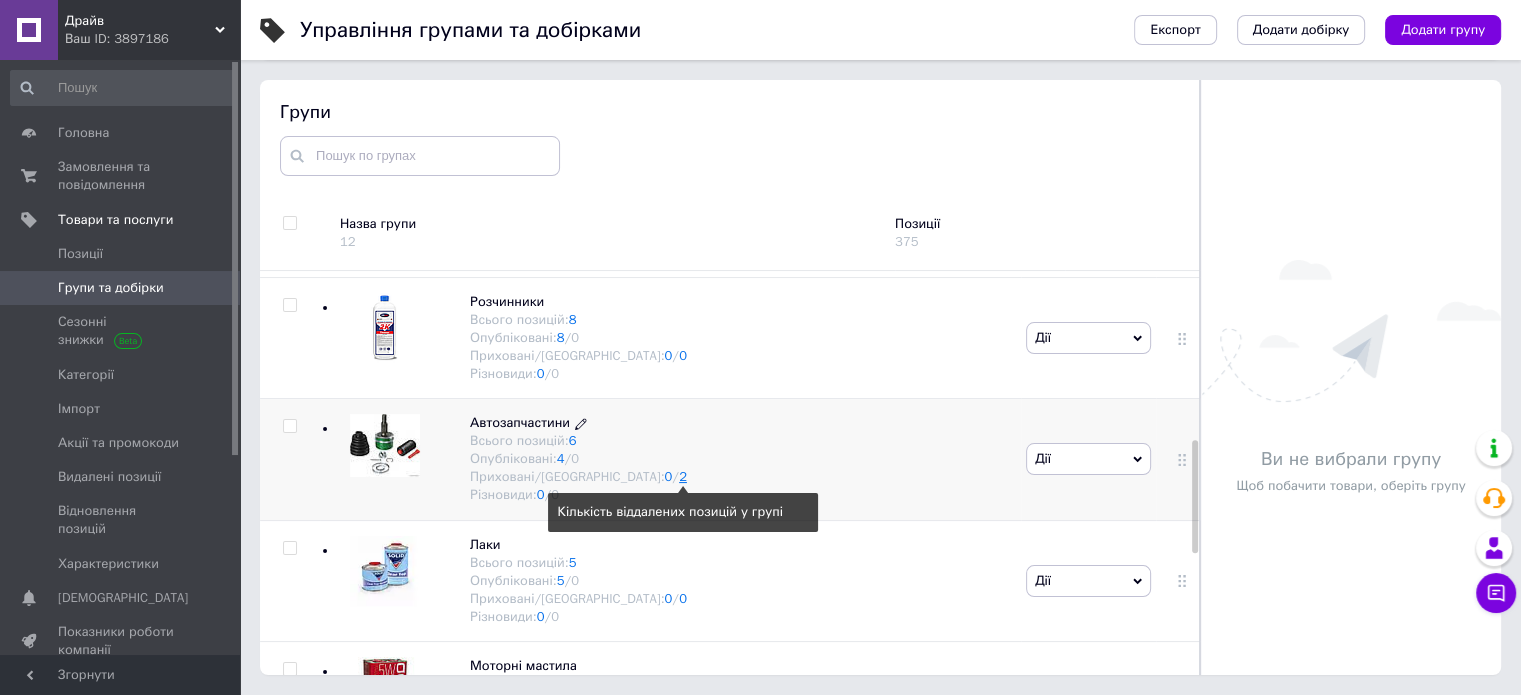 click on "2" at bounding box center [683, 476] 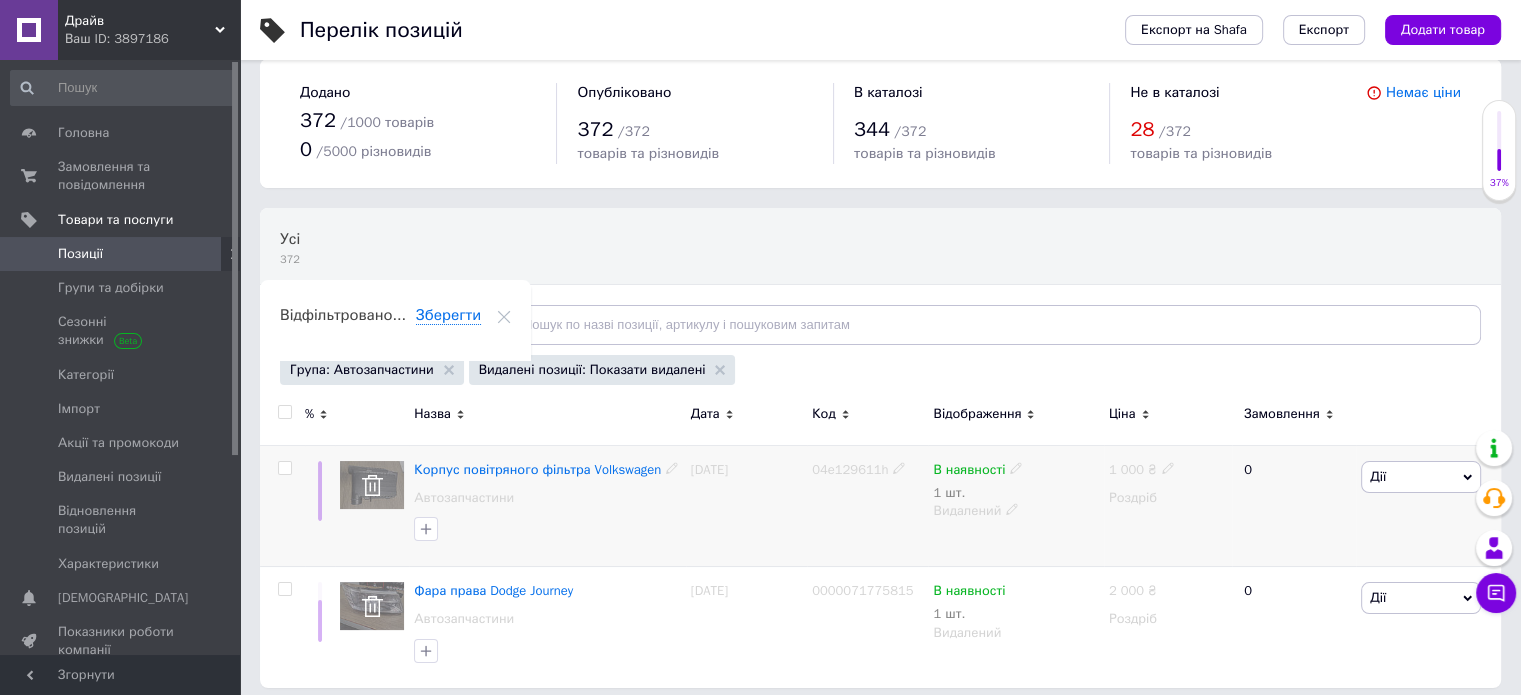 scroll, scrollTop: 32, scrollLeft: 0, axis: vertical 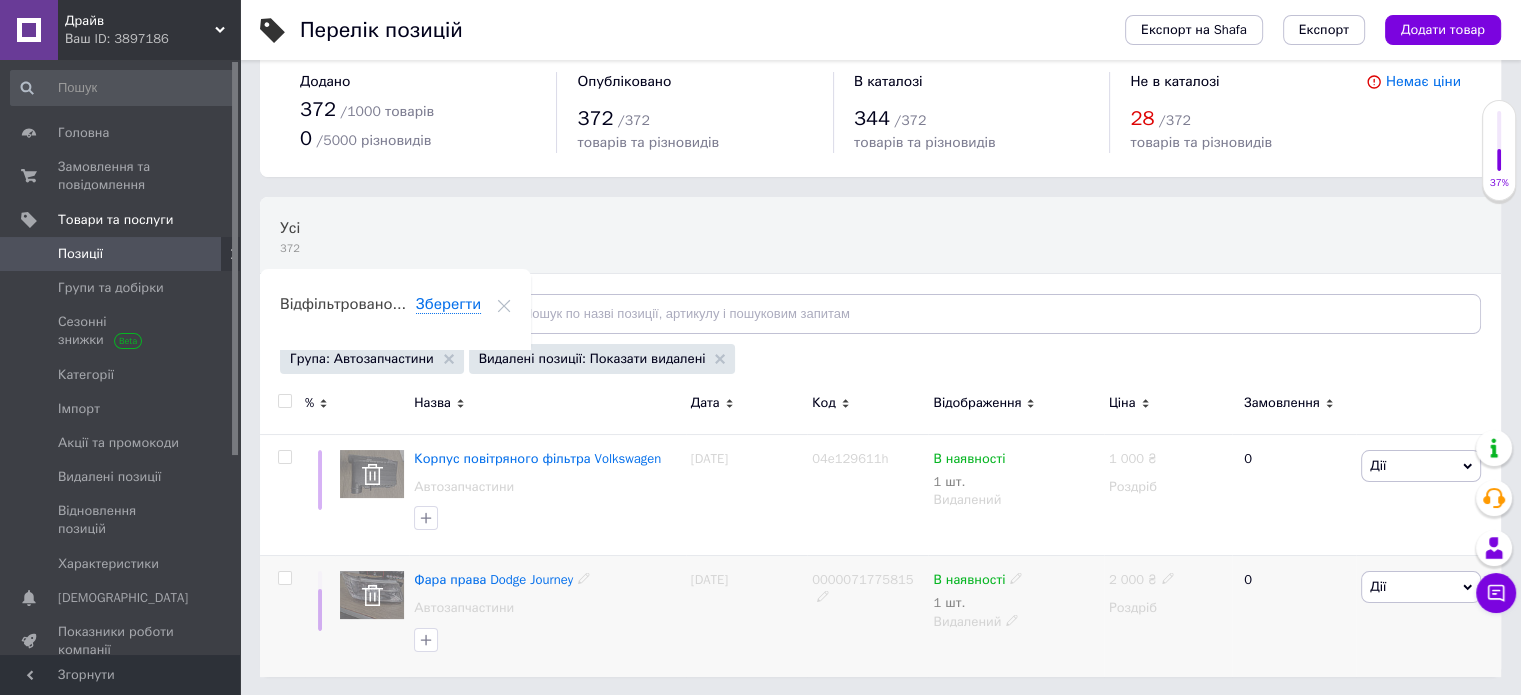 click 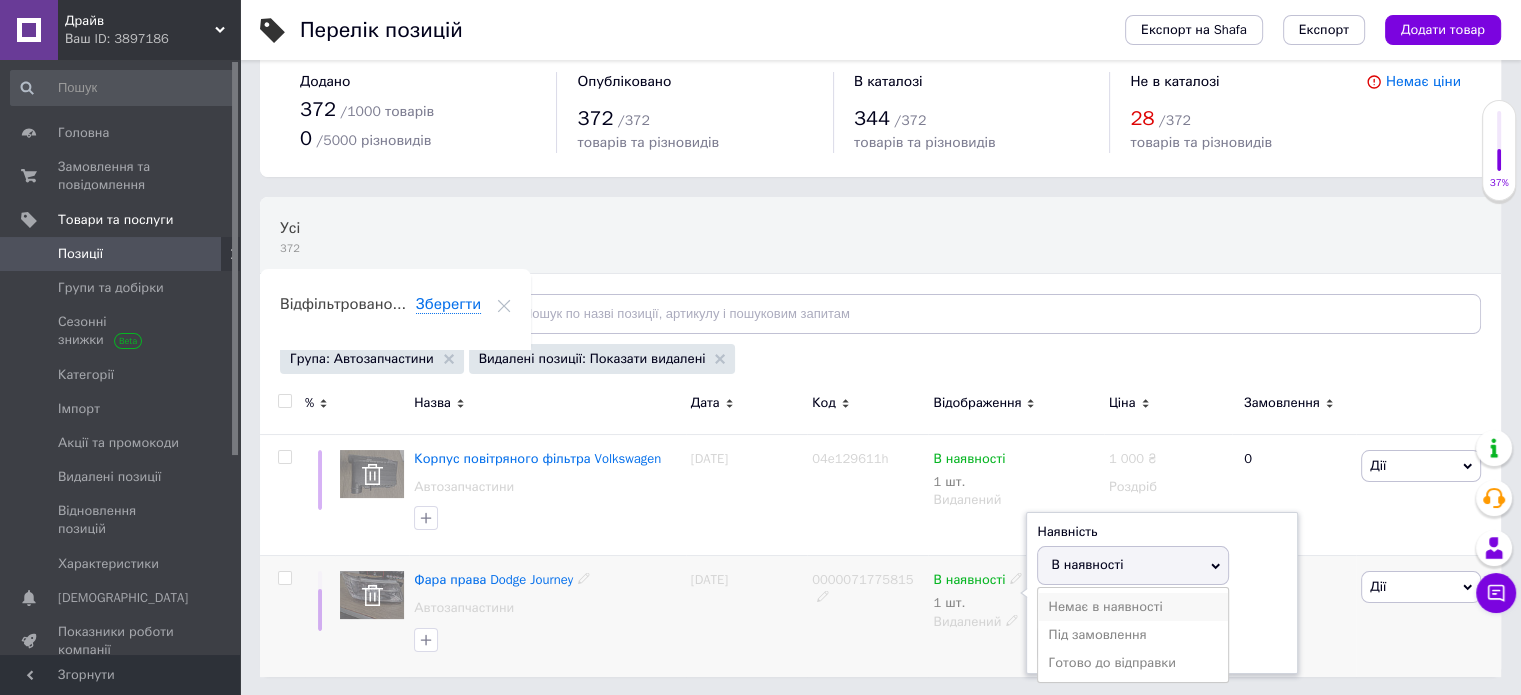 click on "Немає в наявності" at bounding box center (1133, 607) 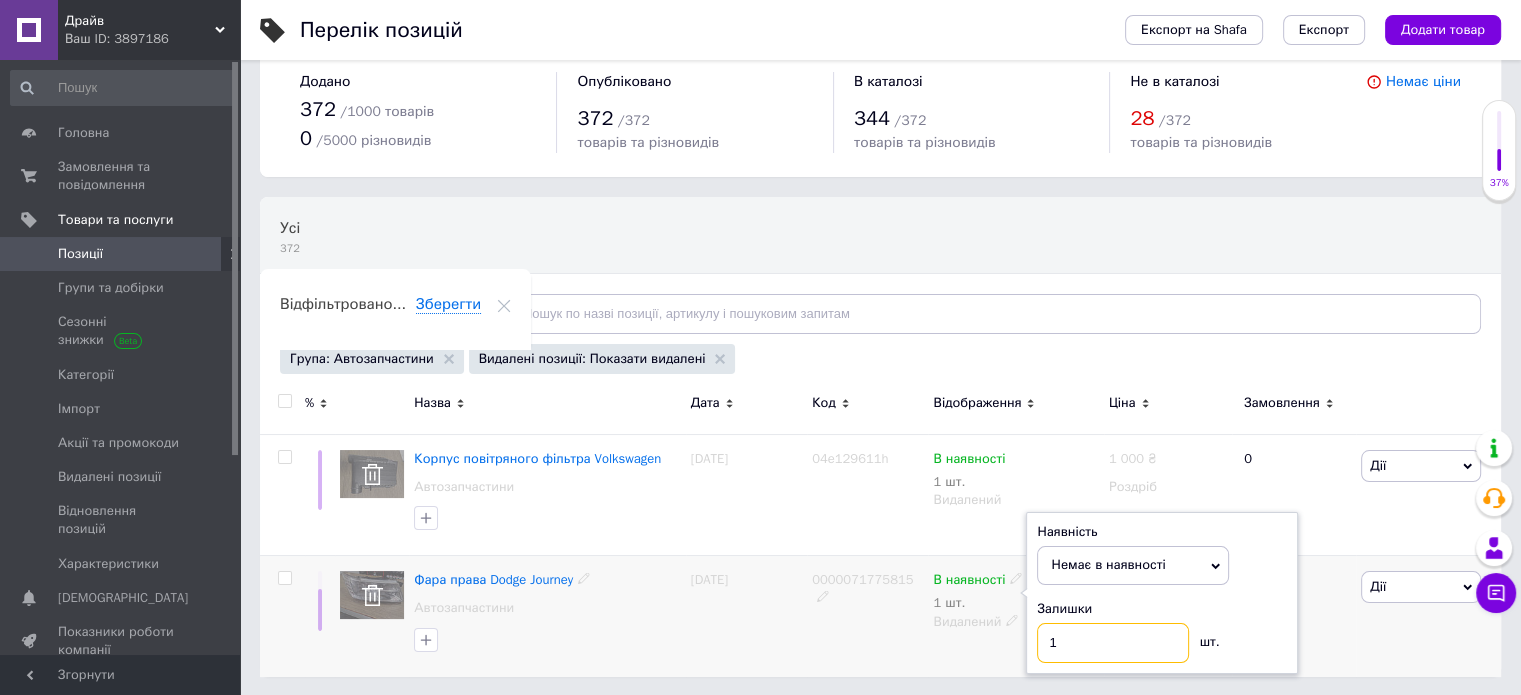 click on "1" at bounding box center [1113, 643] 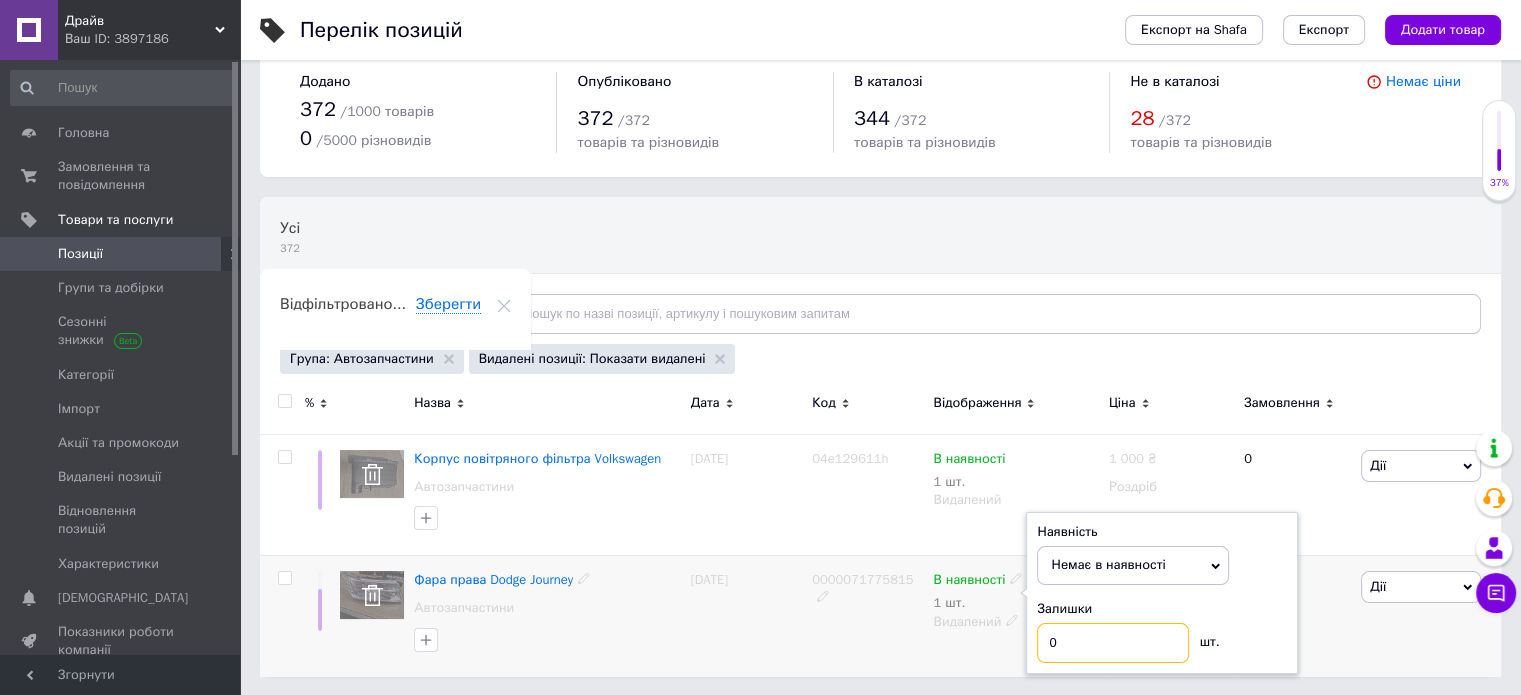 type on "0" 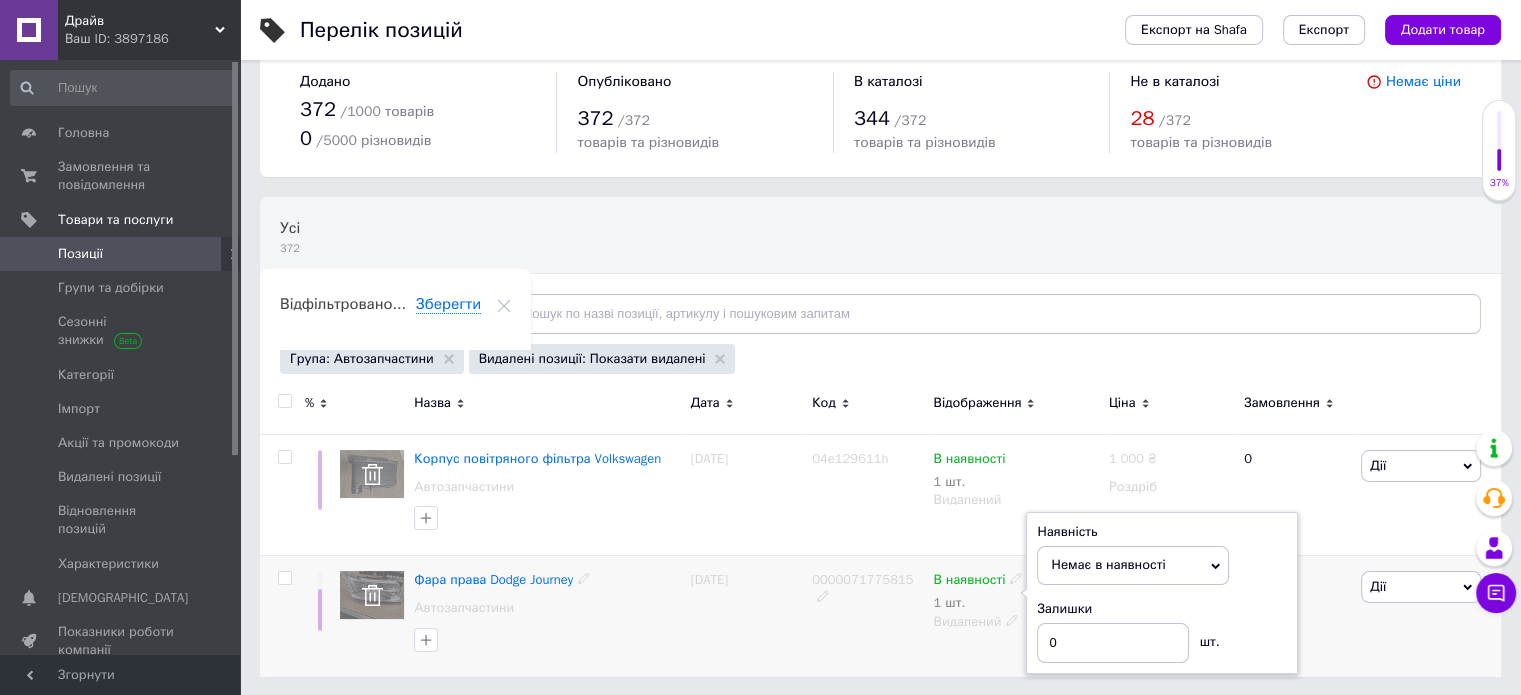 click on "0000071775815" at bounding box center [867, 616] 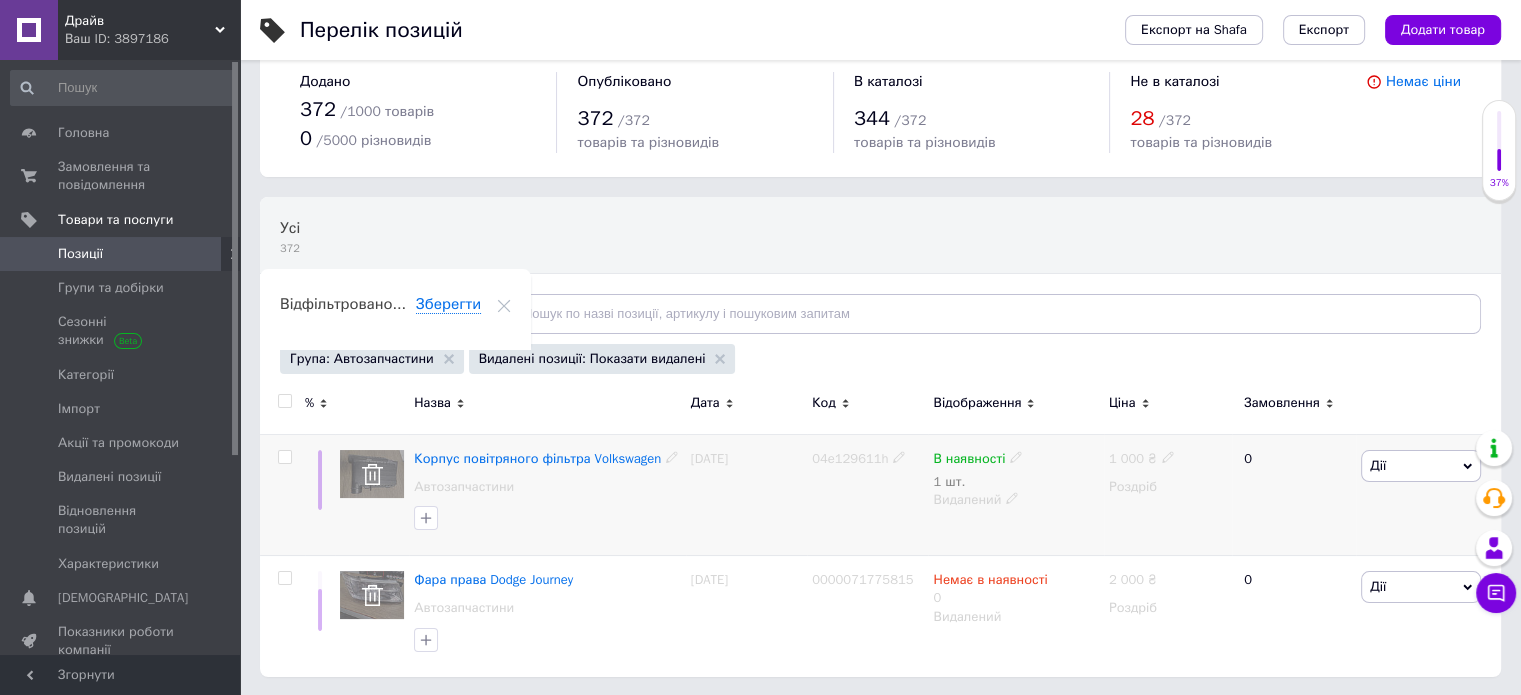 click at bounding box center (1016, 456) 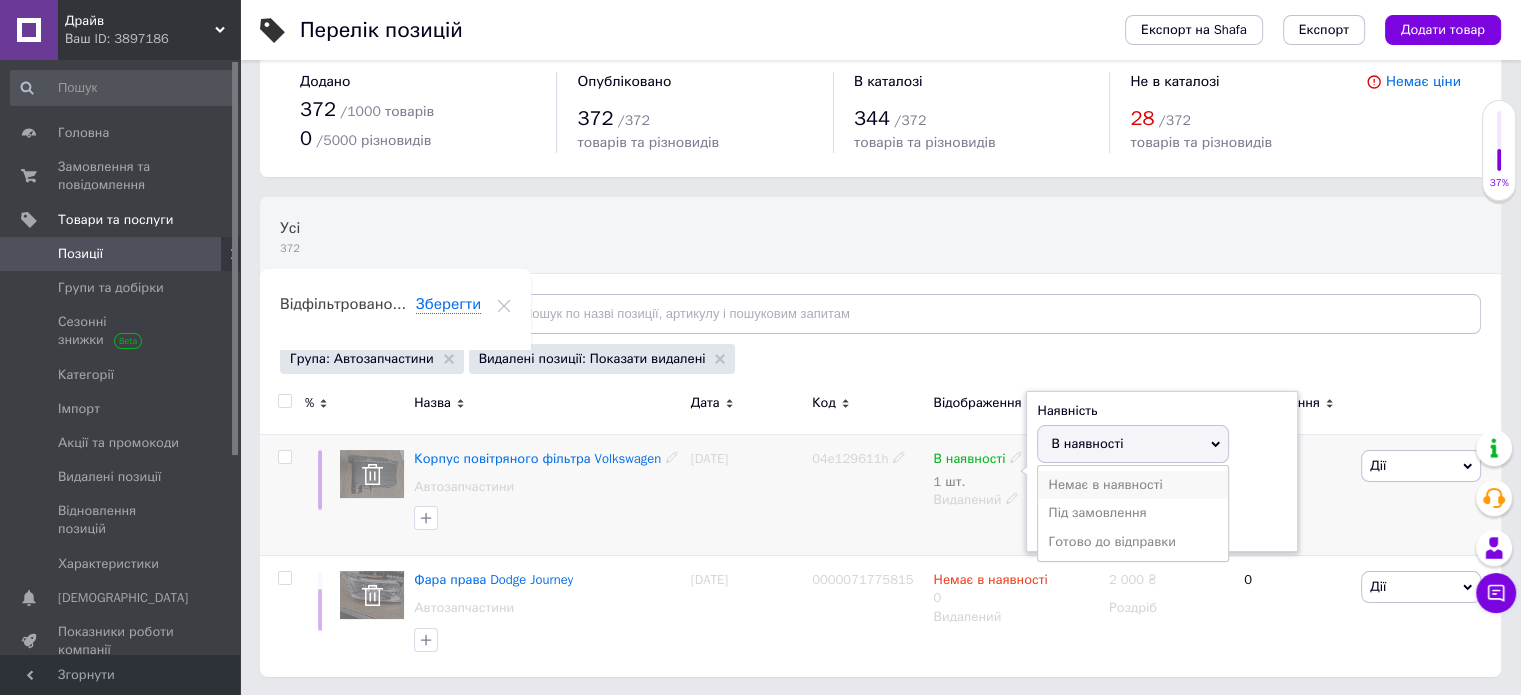 click on "Немає в наявності" at bounding box center [1133, 485] 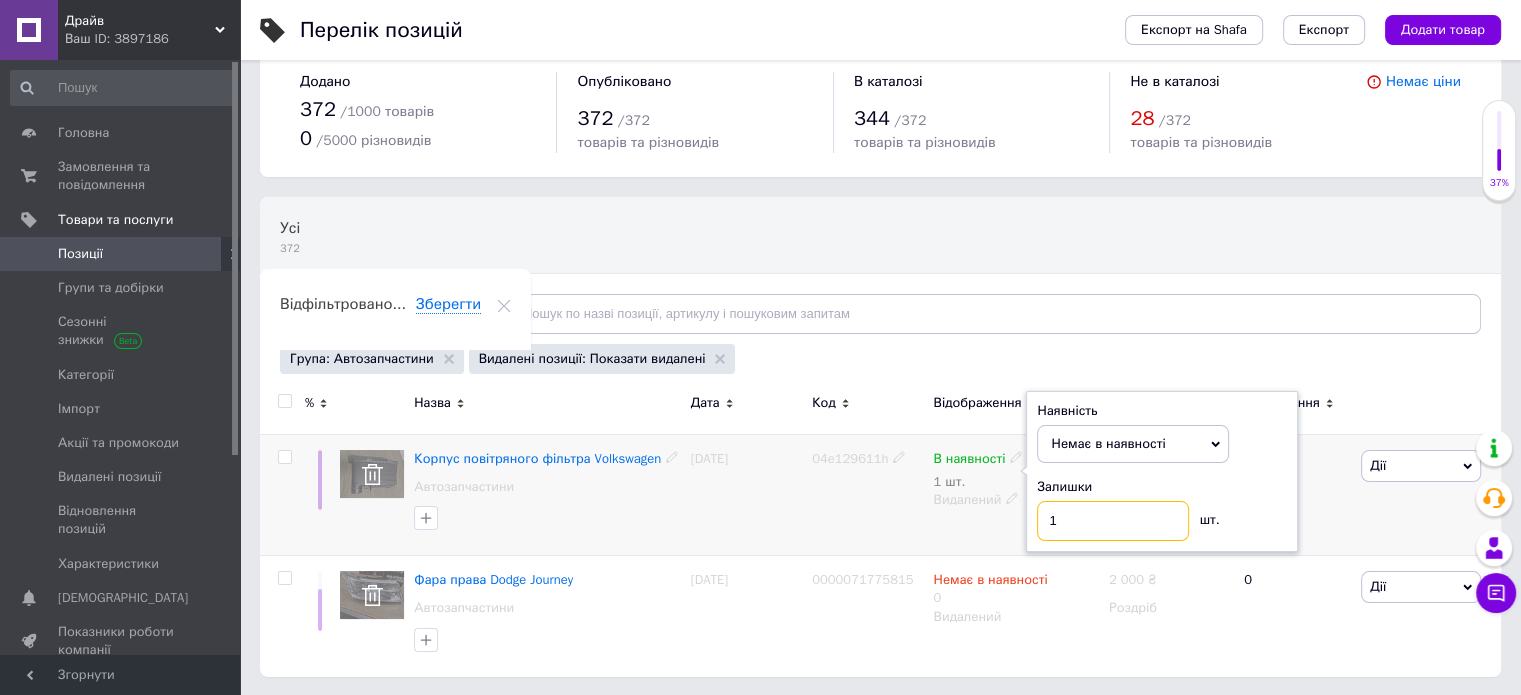 drag, startPoint x: 1073, startPoint y: 521, endPoint x: 991, endPoint y: 523, distance: 82.02438 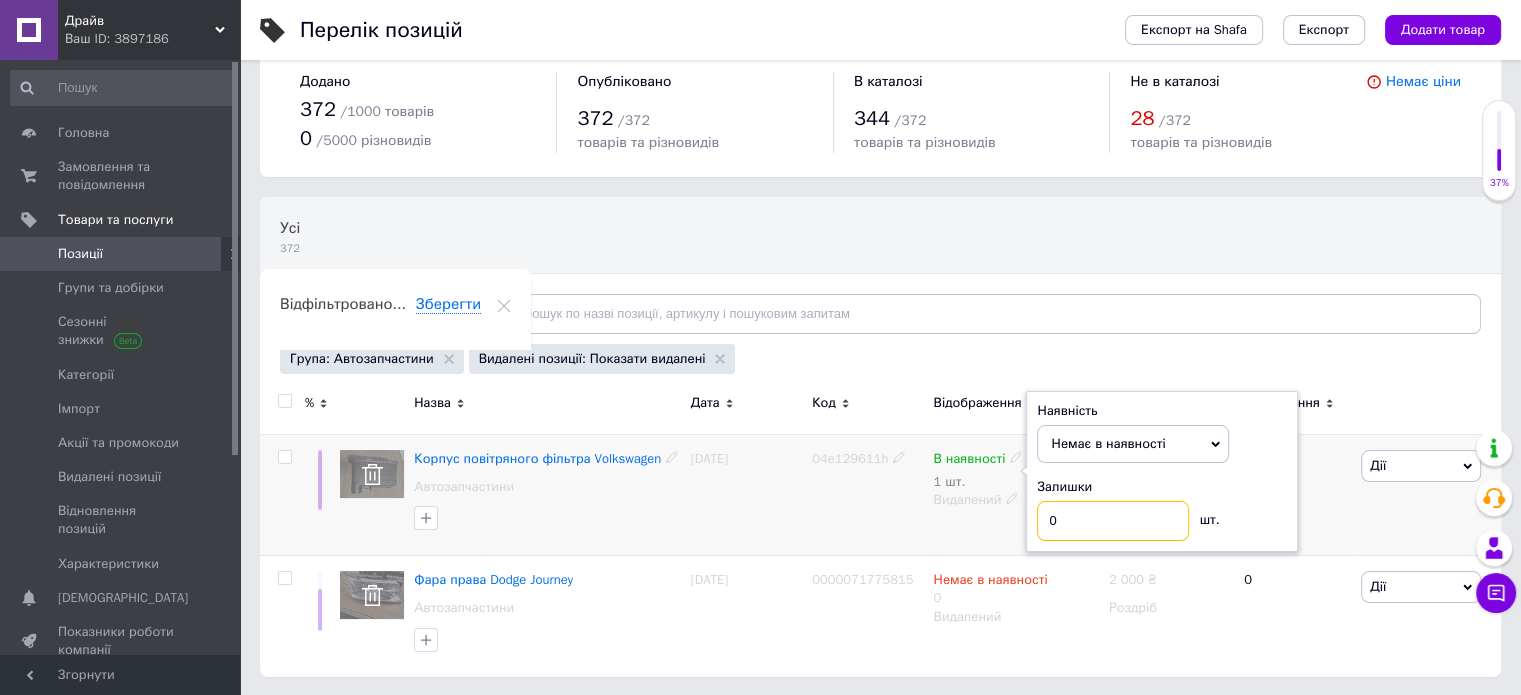 type on "0" 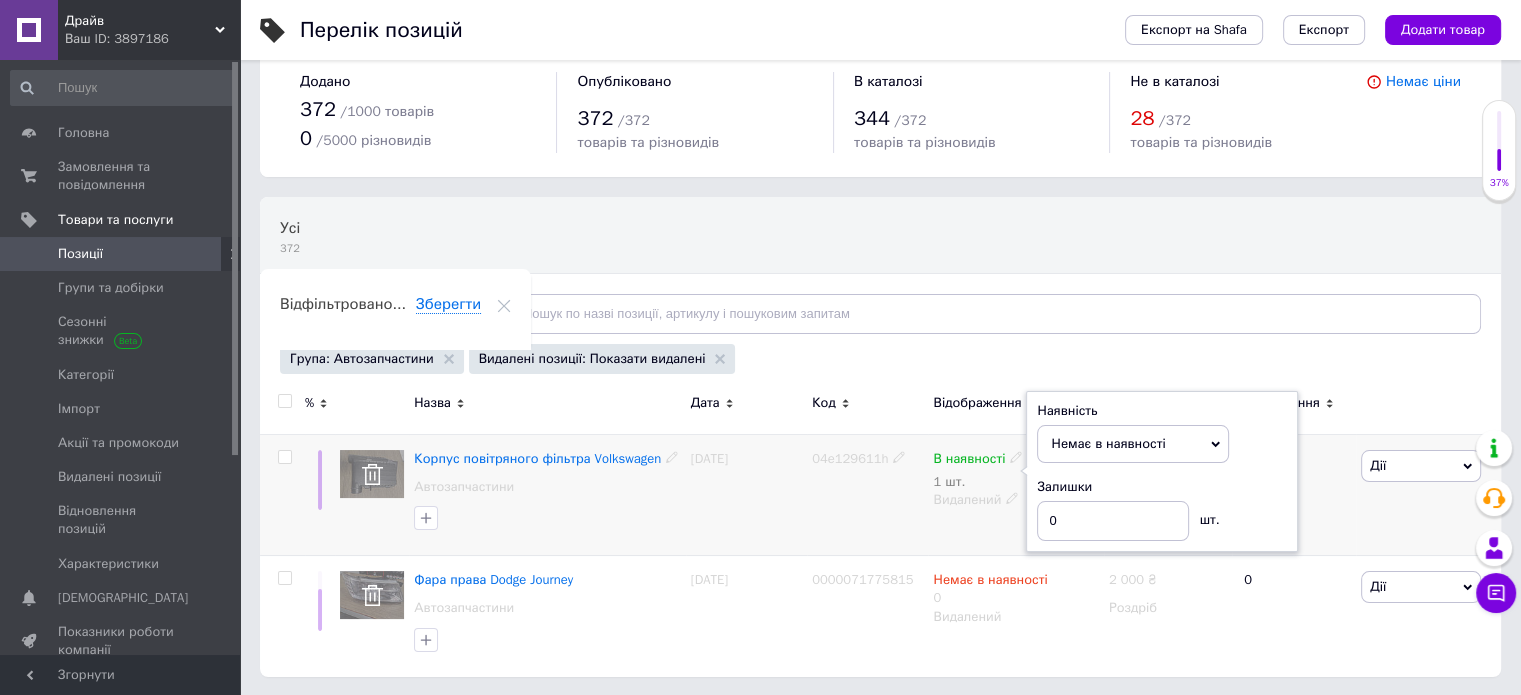 click on "04e129611h" at bounding box center (867, 494) 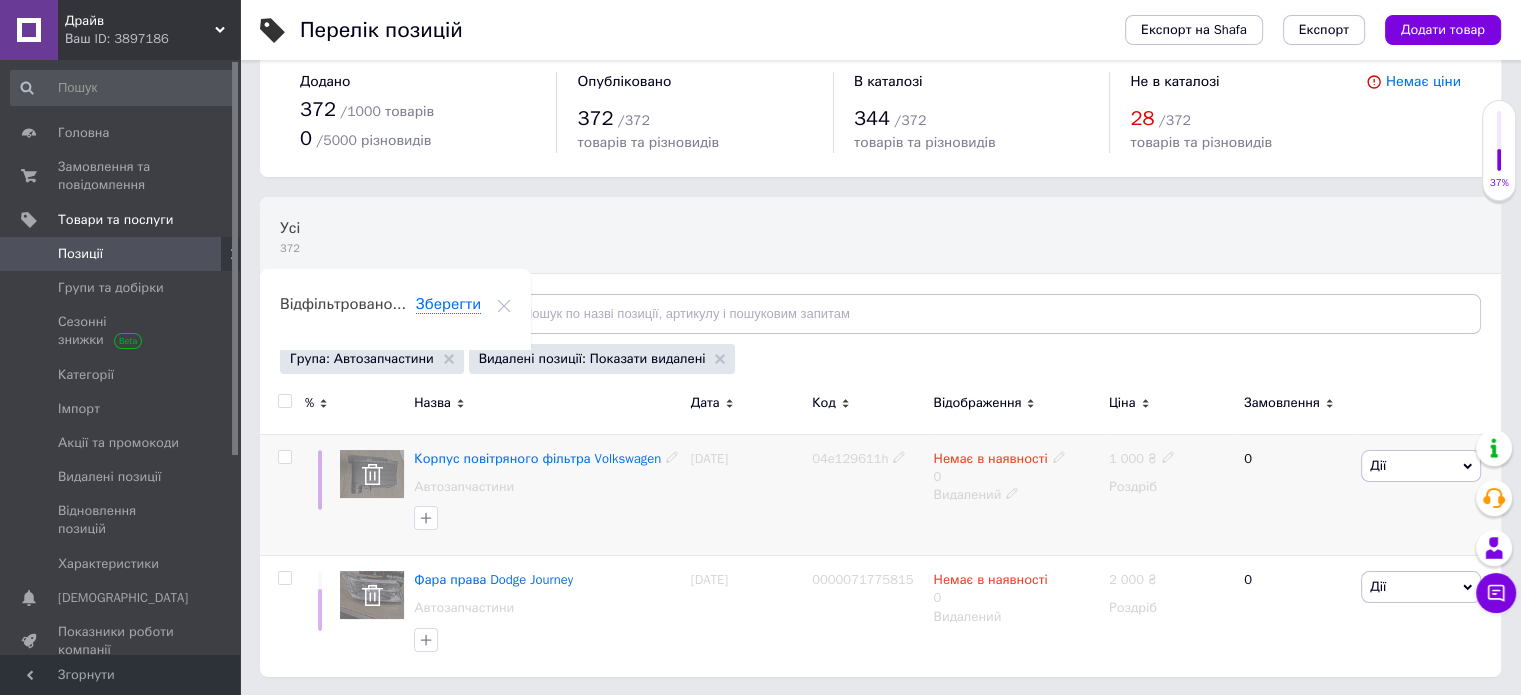 click 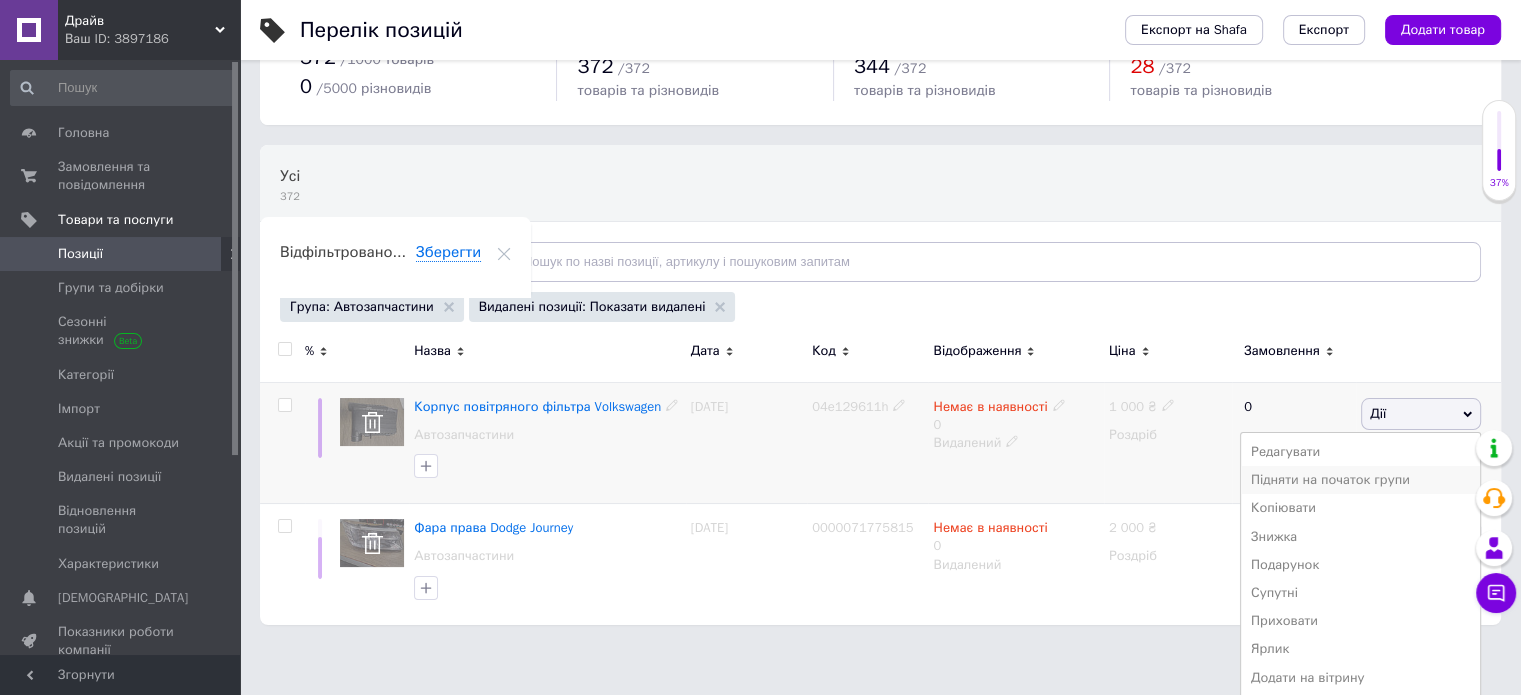 scroll, scrollTop: 112, scrollLeft: 0, axis: vertical 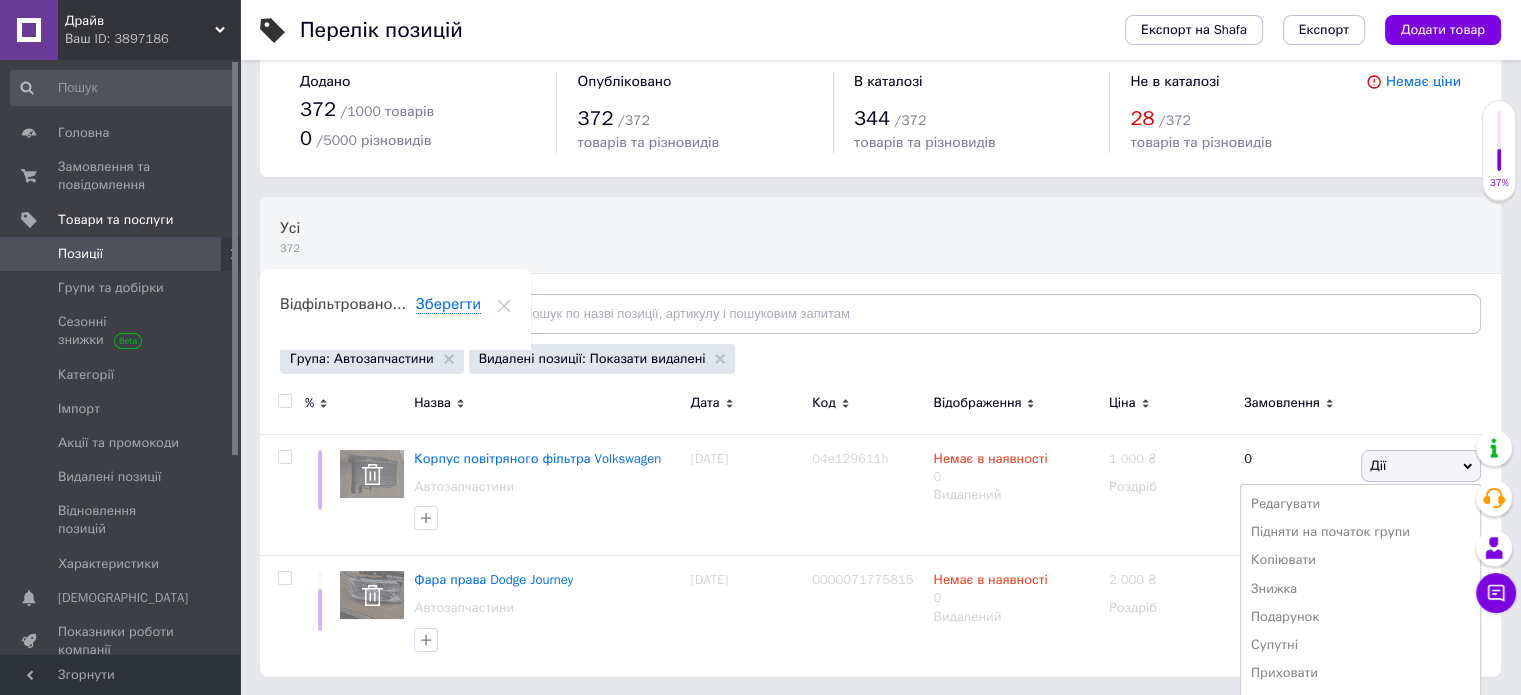 click on "Драйв Ваш ID: 3897186 Сайт Драйв Кабінет покупця Перевірити стан системи Сторінка на порталі Довідка Вийти Головна Замовлення та повідомлення 0 0 Товари та послуги Позиції Групи та добірки Сезонні знижки Категорії Імпорт Акції та промокоди Видалені позиції Відновлення позицій Характеристики Сповіщення 0 Показники роботи компанії Відгуки Клієнти Каталог ProSale Аналітика Управління сайтом Гаманець компанії [PERSON_NAME] Тарифи та рахунки Prom мікс 1 000 Згорнути
Перелік позицій Експорт на Shafa 372" at bounding box center [760, 332] 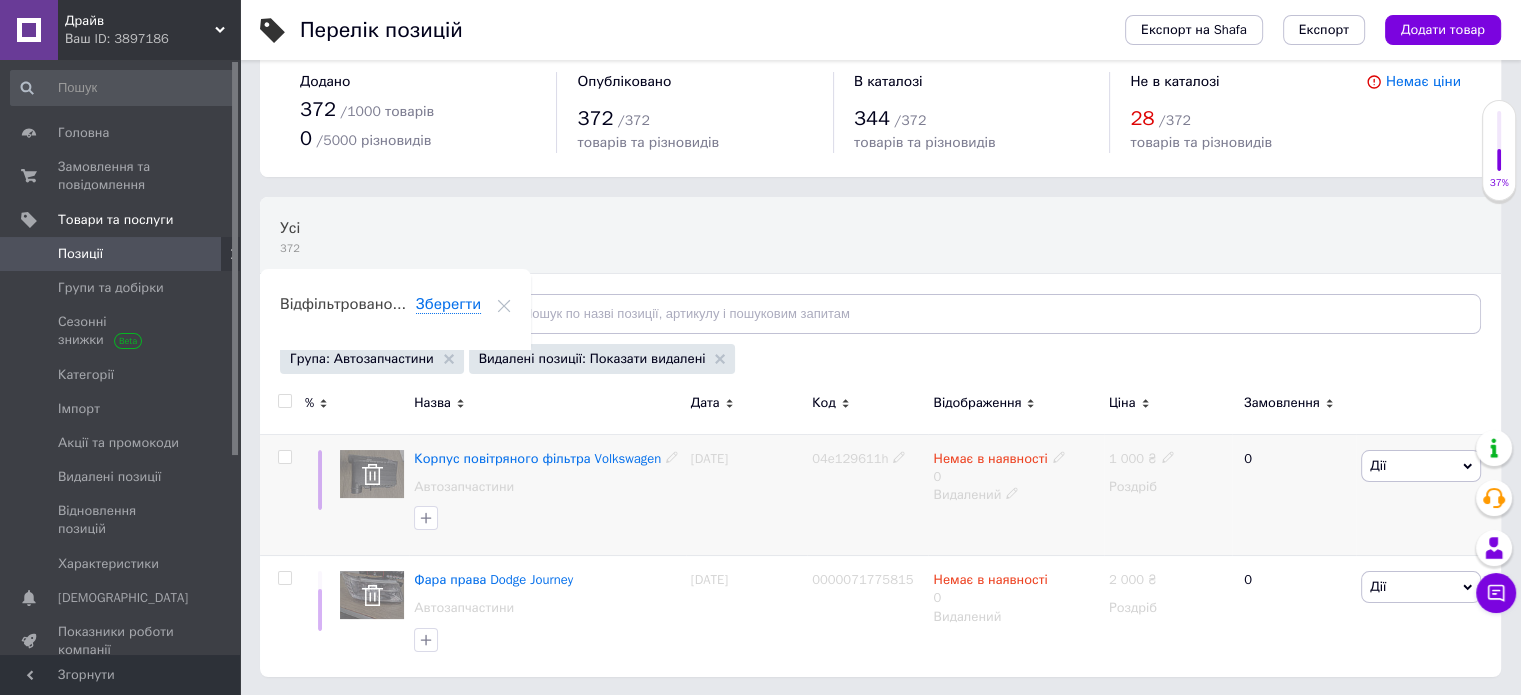 click 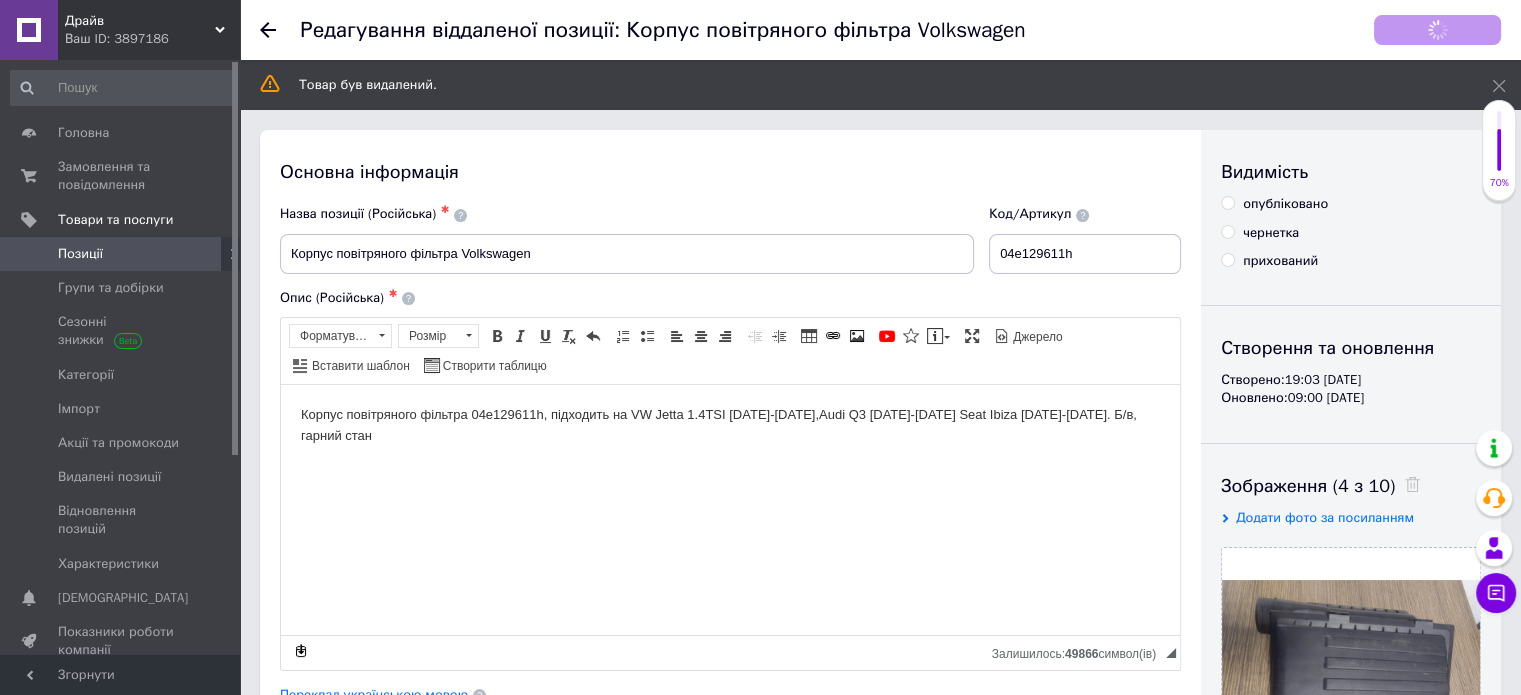scroll, scrollTop: 0, scrollLeft: 0, axis: both 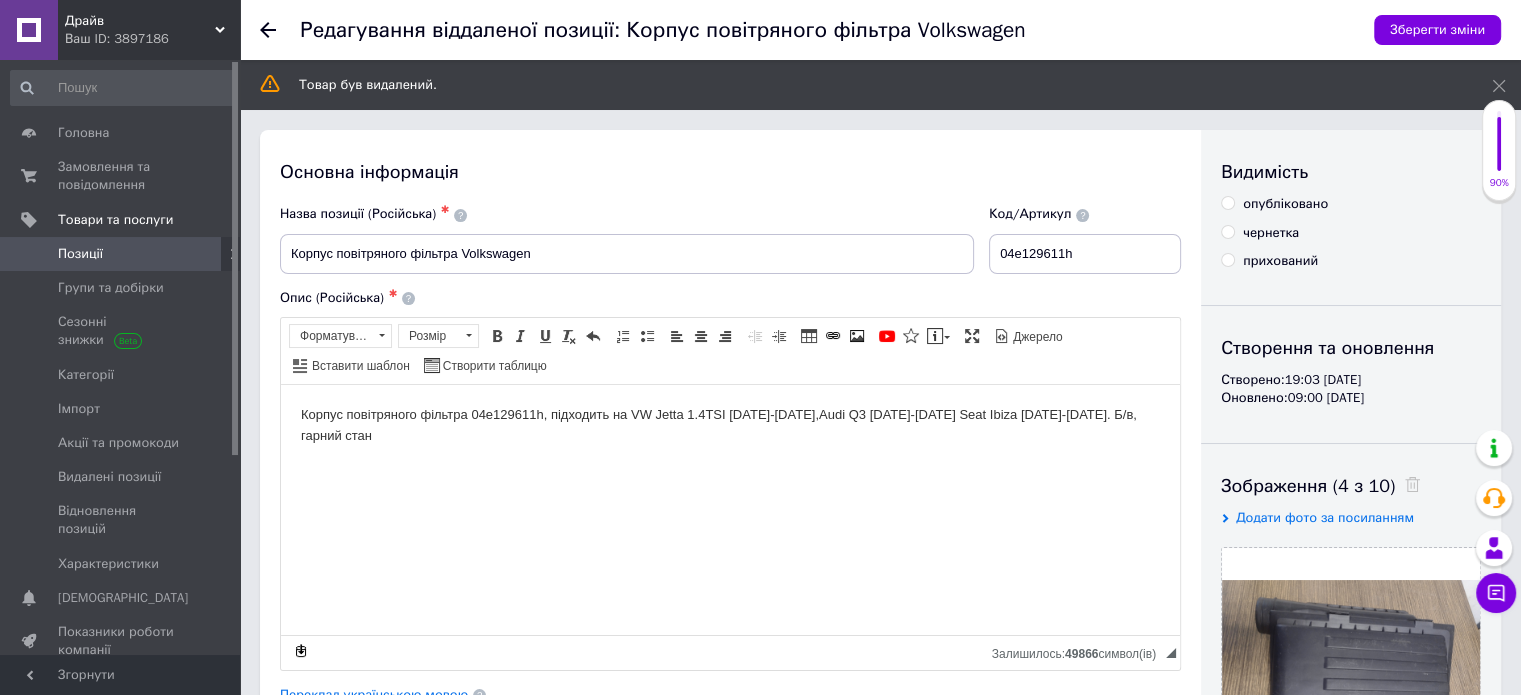 click on "Позиції" at bounding box center [80, 254] 